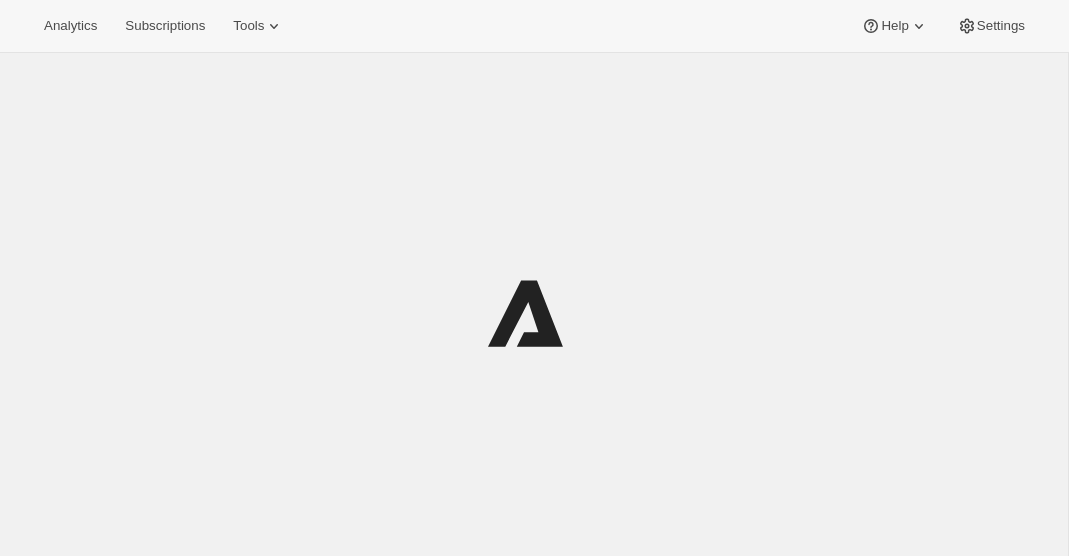 scroll, scrollTop: 0, scrollLeft: 0, axis: both 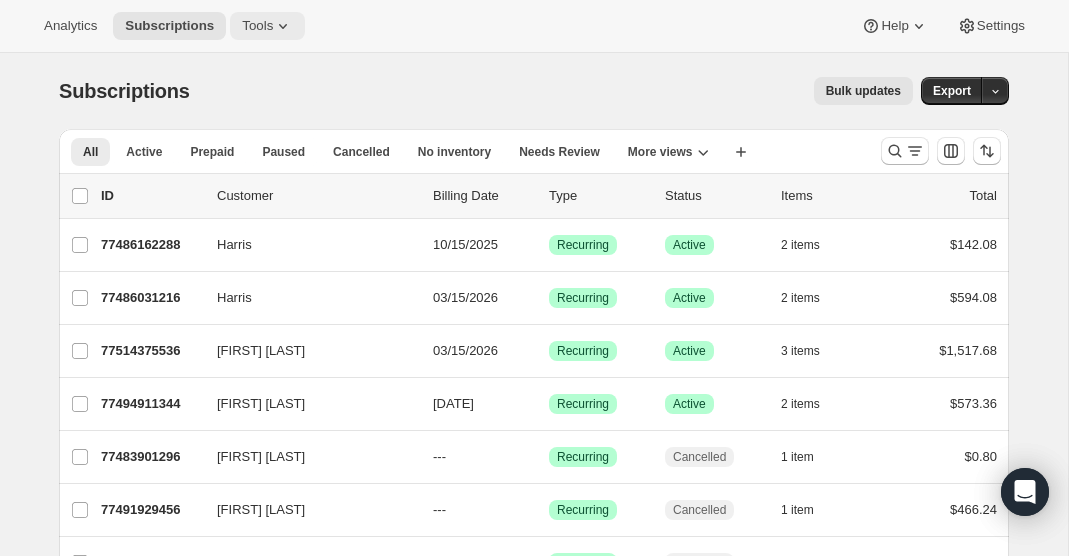 click 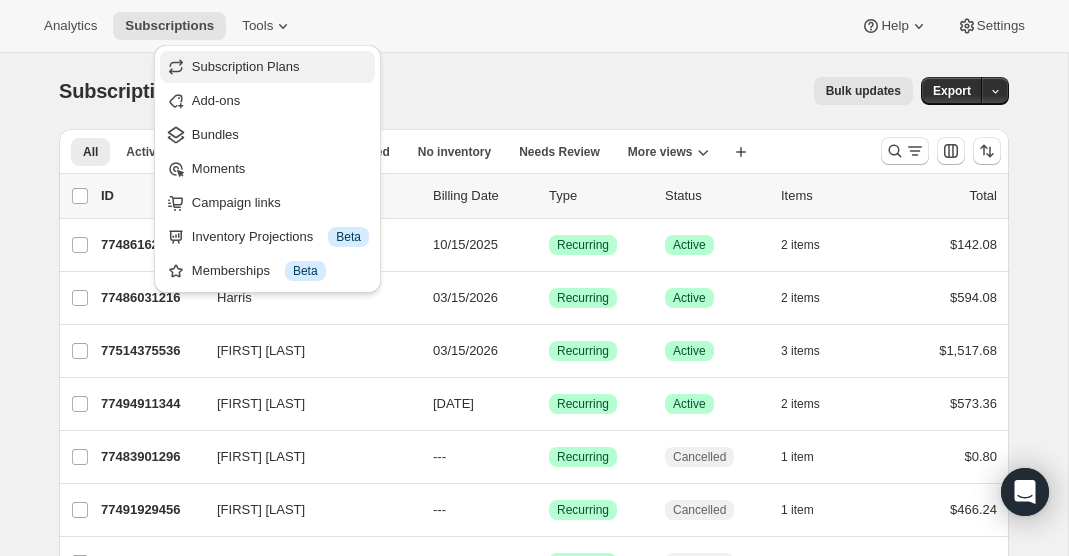 click on "Subscription Plans" at bounding box center (246, 66) 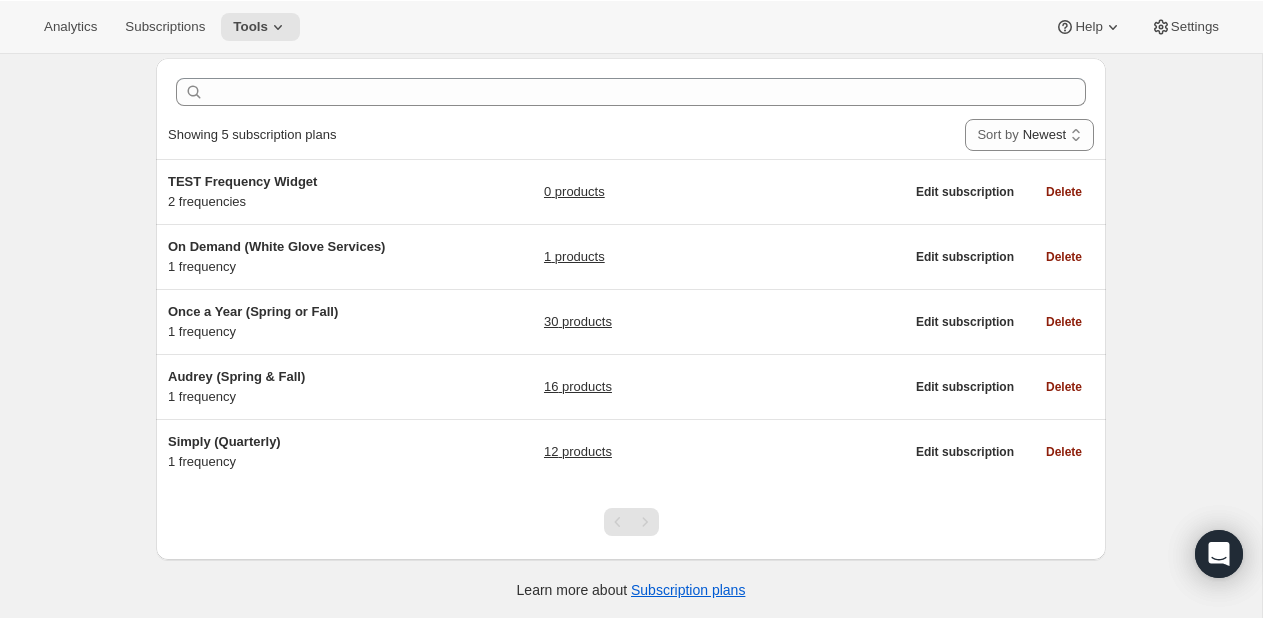 scroll, scrollTop: 70, scrollLeft: 0, axis: vertical 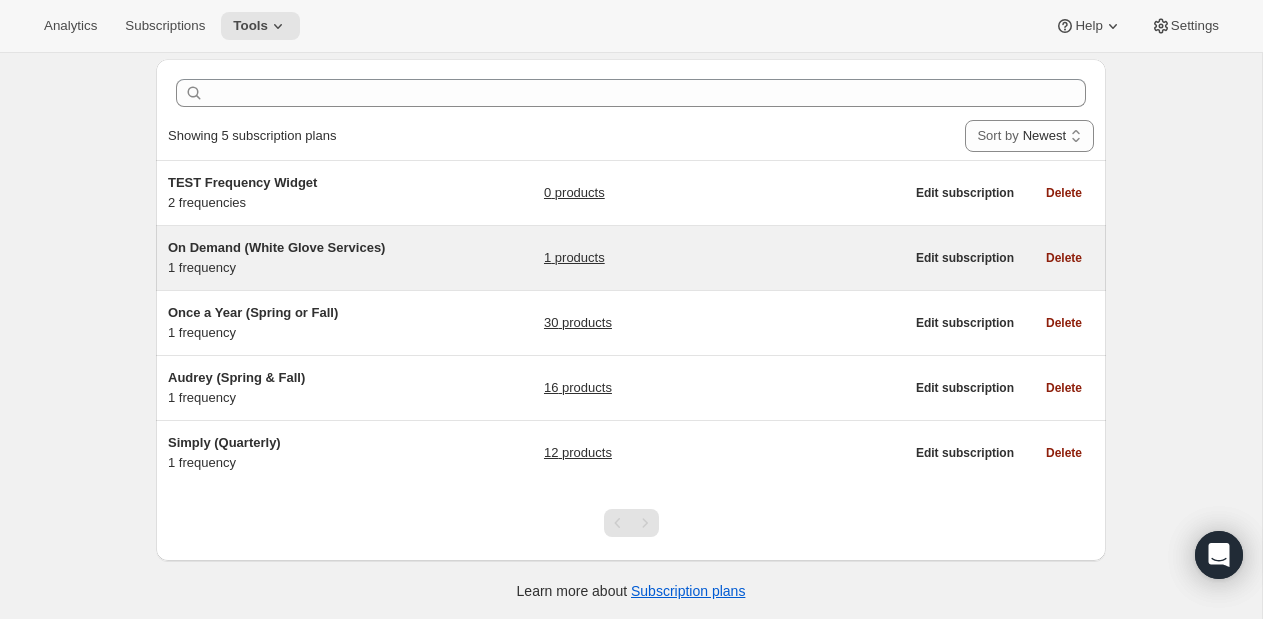click on "1   products" at bounding box center (574, 258) 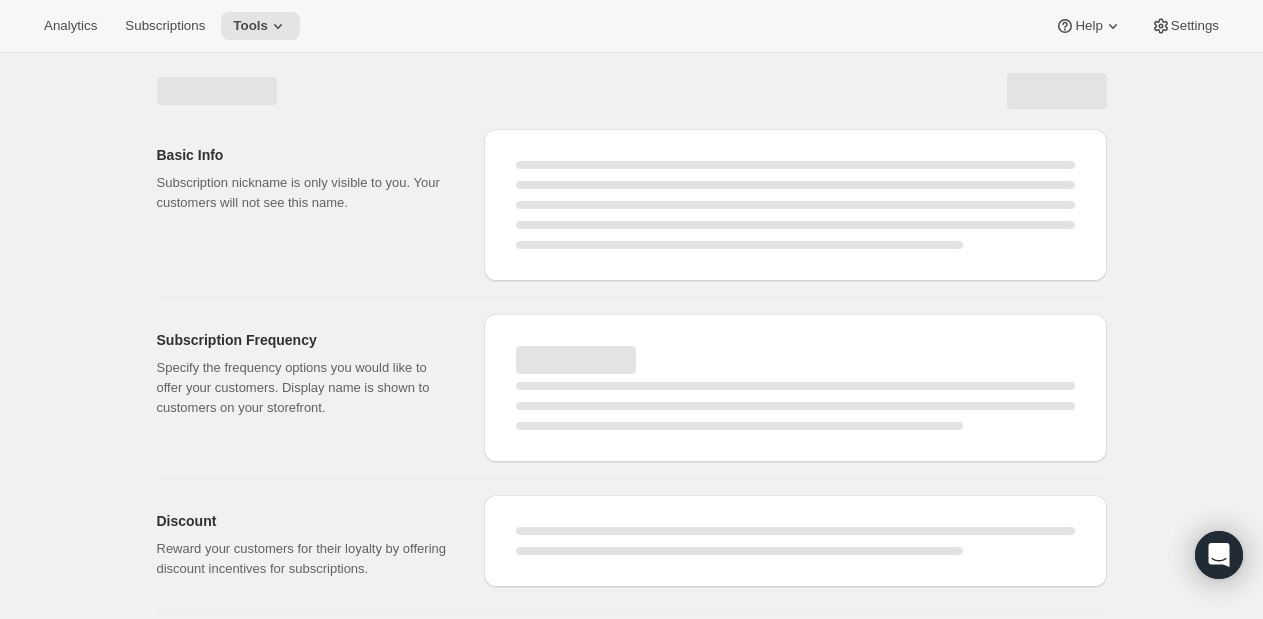 select on "WEEK" 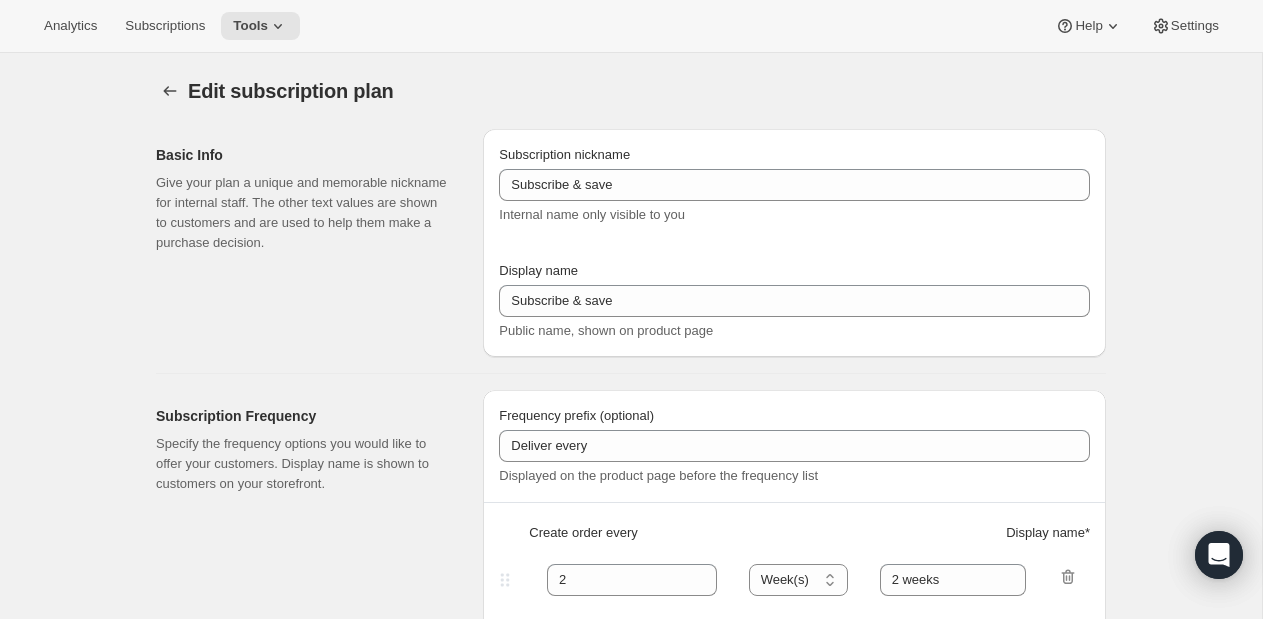 type on "On Demand (White Glove Services)" 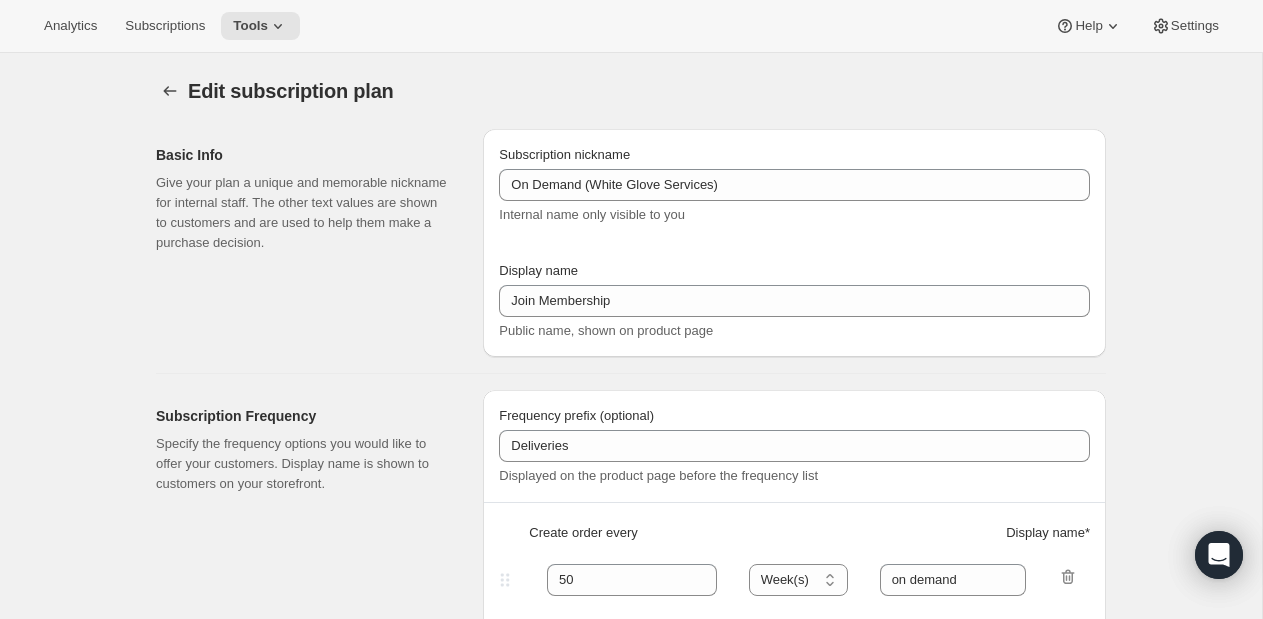 select on "YEARDAY" 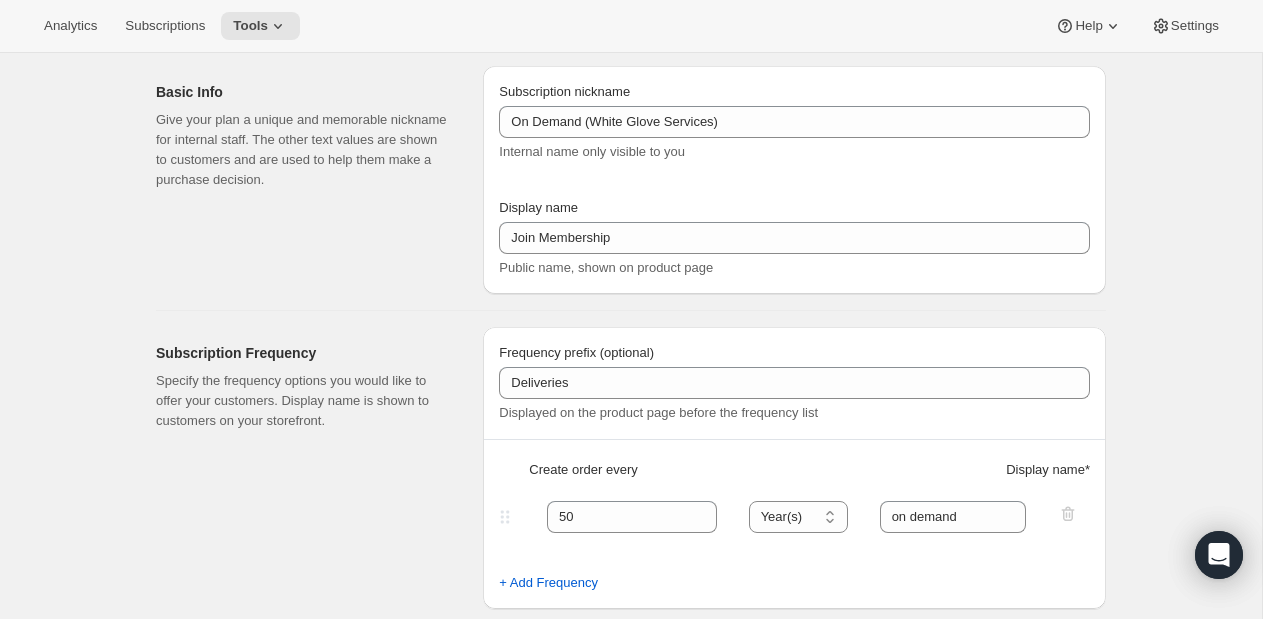 scroll, scrollTop: 0, scrollLeft: 0, axis: both 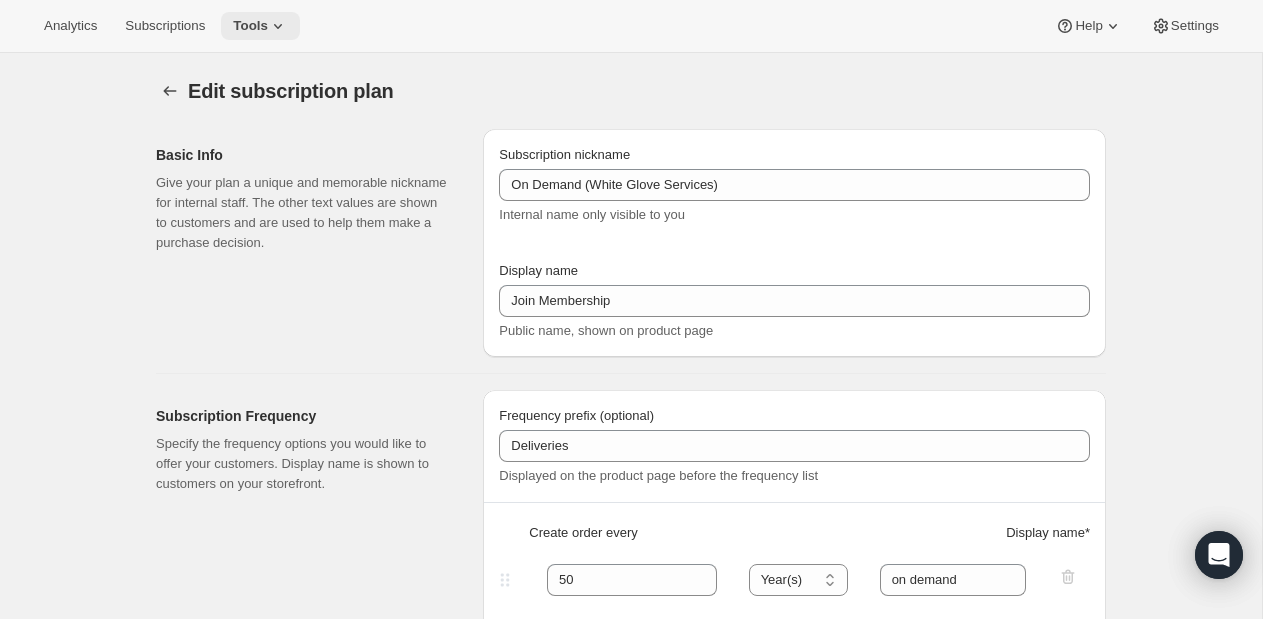 click 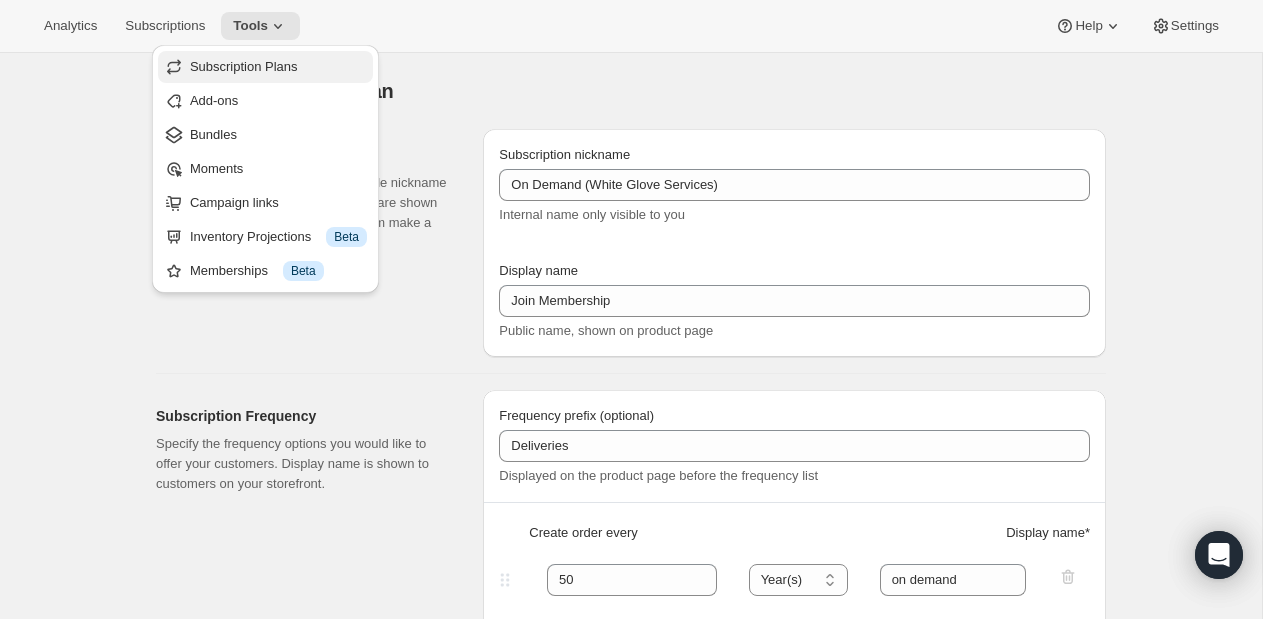 click on "Subscription Plans" at bounding box center (244, 66) 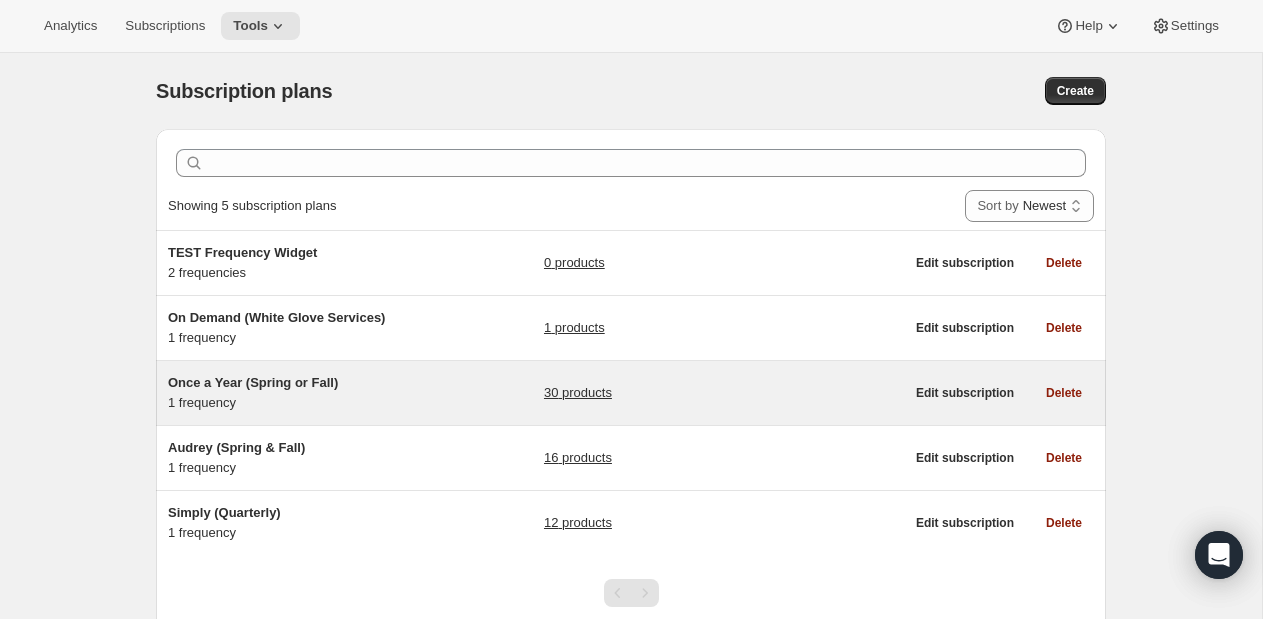 click on "30   products" at bounding box center (578, 393) 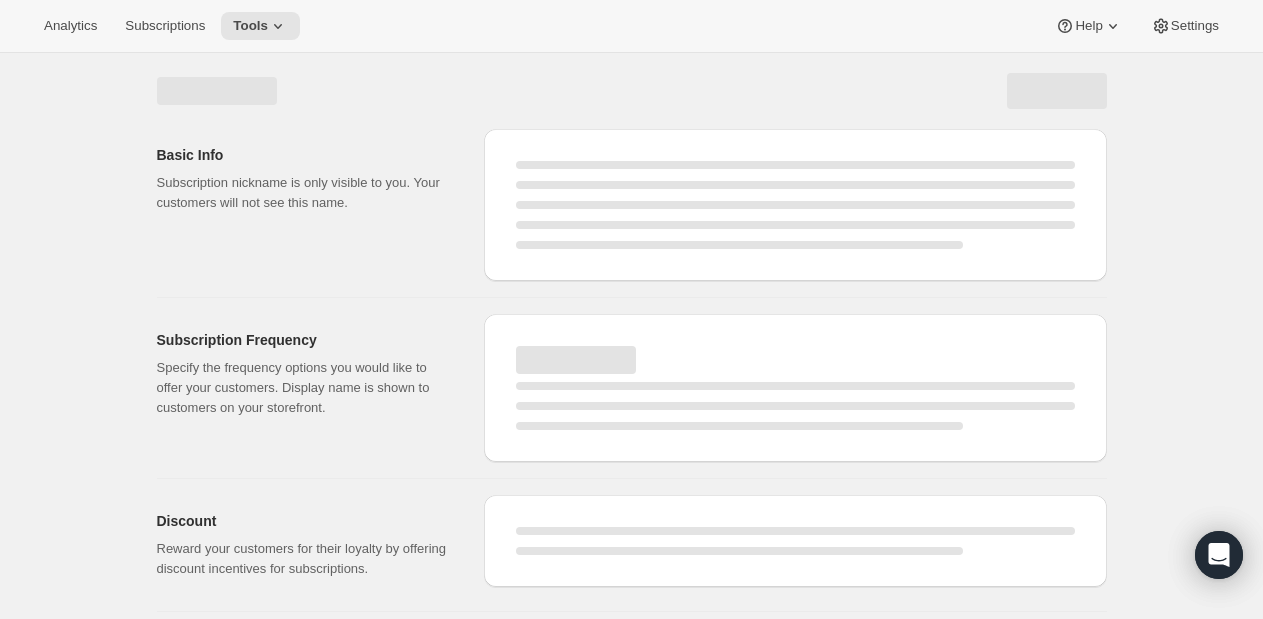 select on "WEEK" 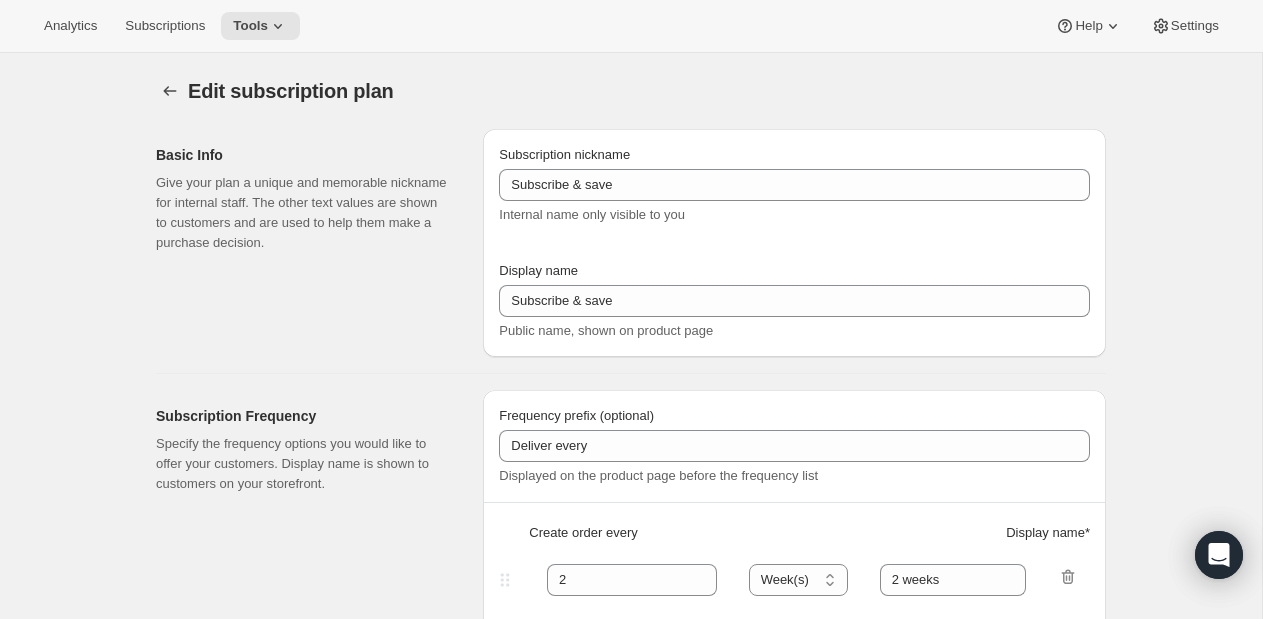 type on "Once a Year (Spring or Fall)" 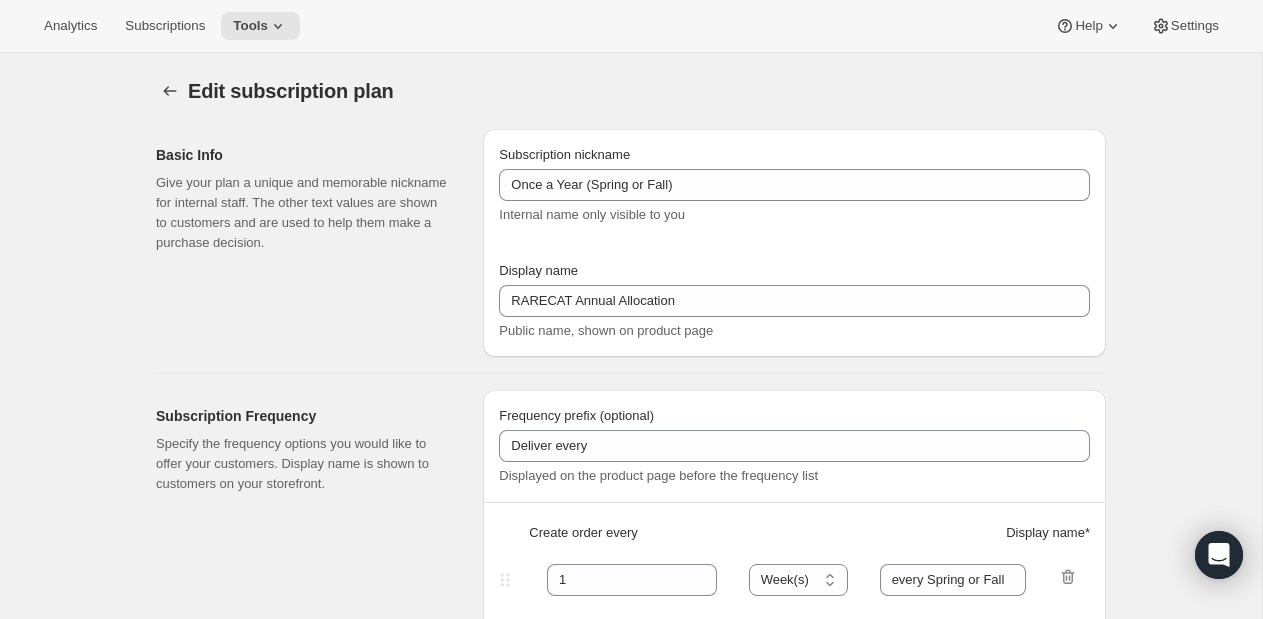 select on "YEARDAY" 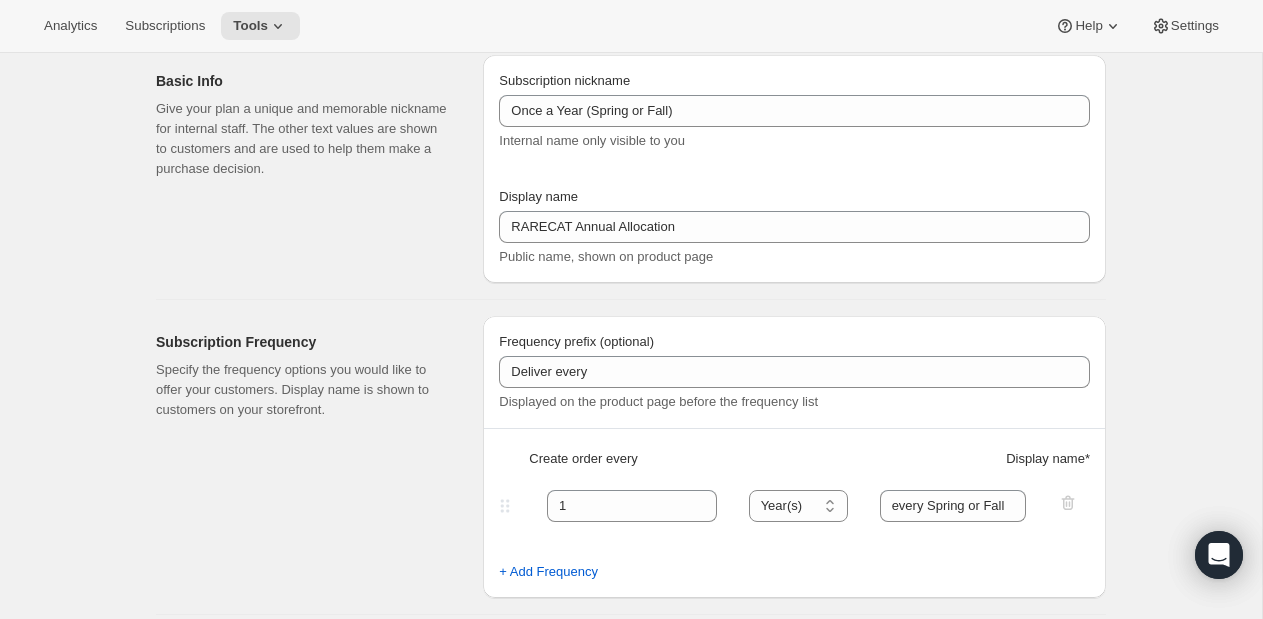 scroll, scrollTop: 0, scrollLeft: 0, axis: both 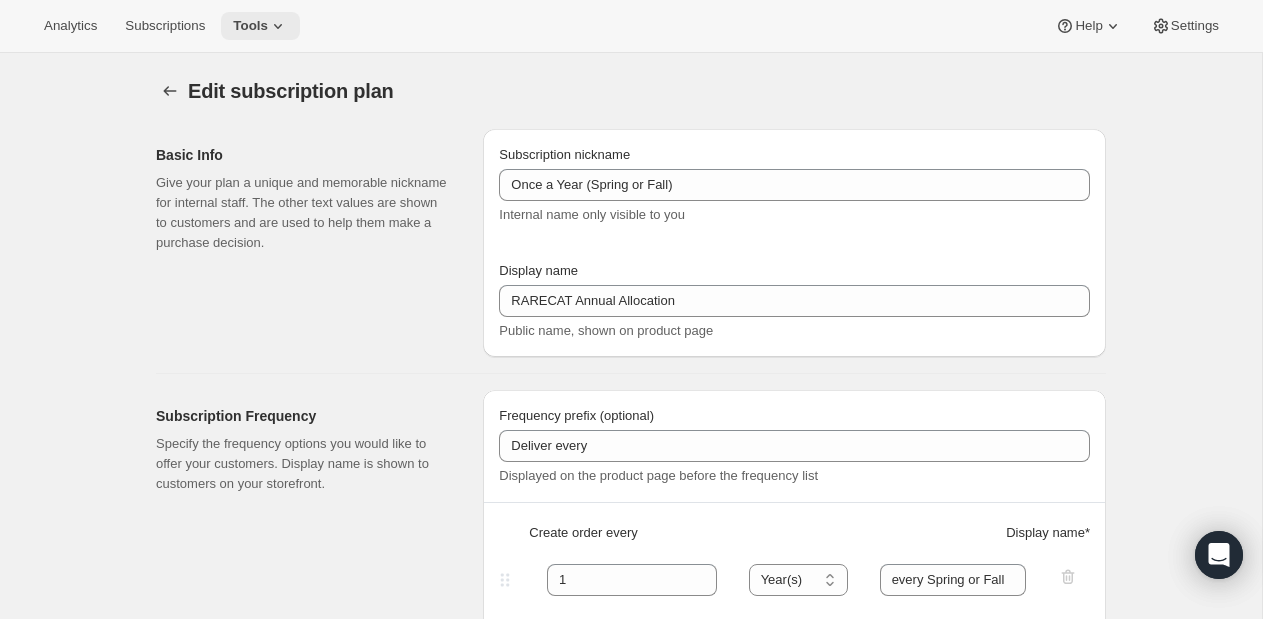 click 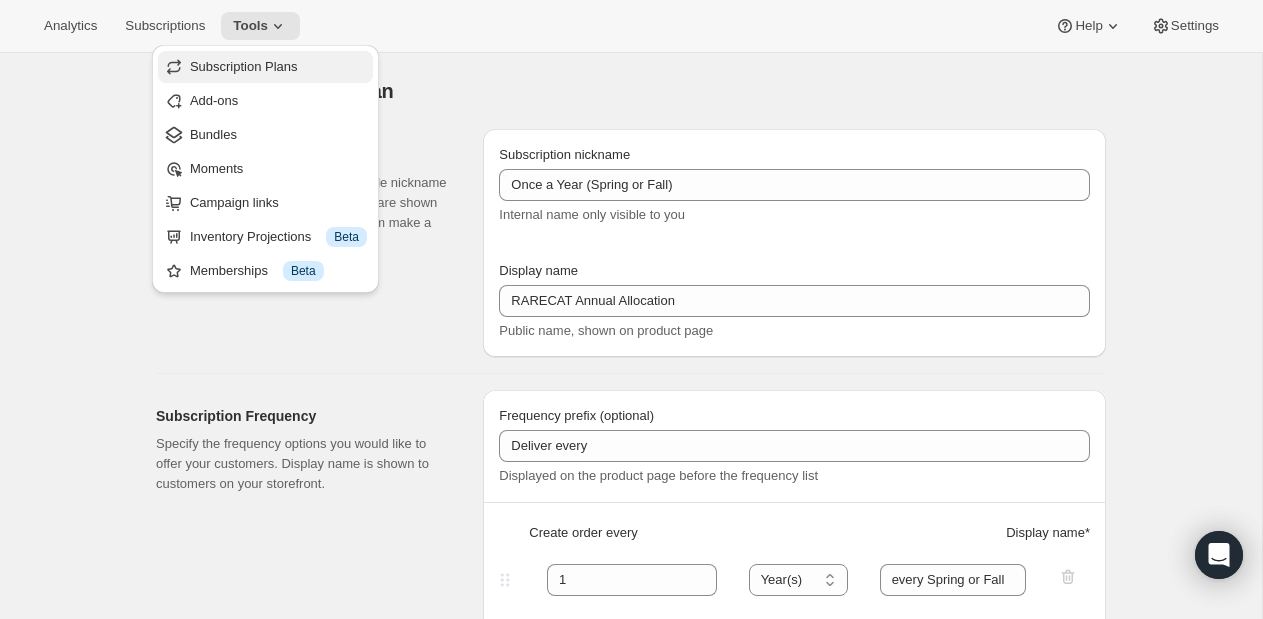 click on "Subscription Plans" at bounding box center [244, 66] 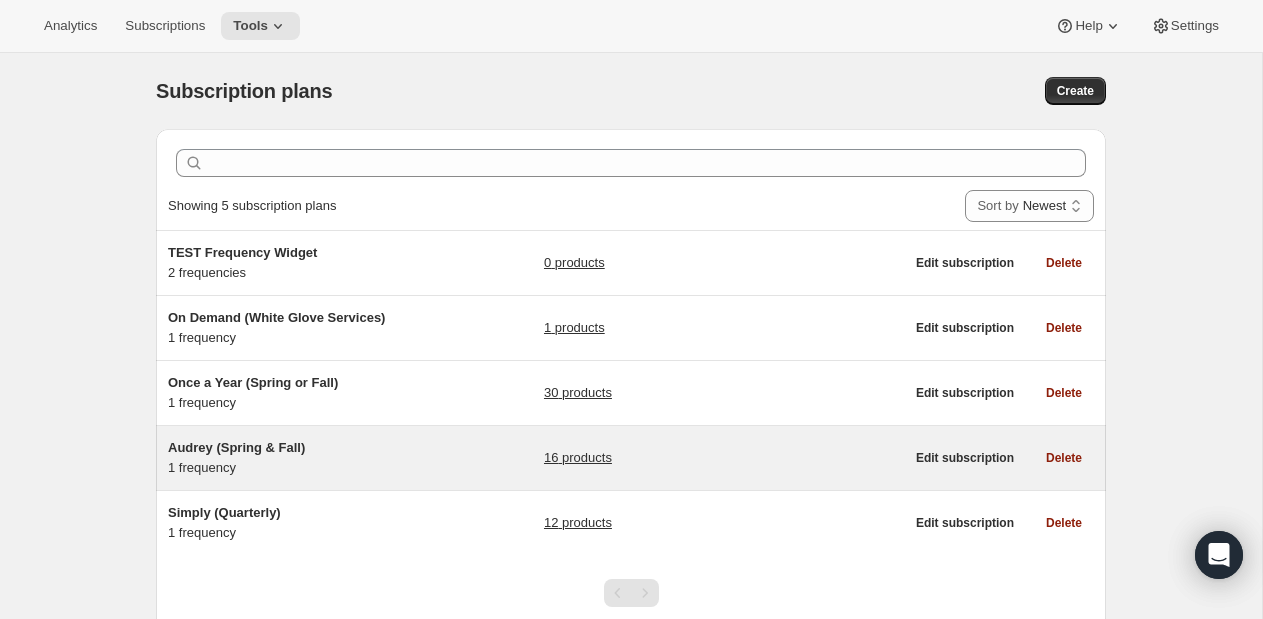 click on "16   products" at bounding box center [578, 458] 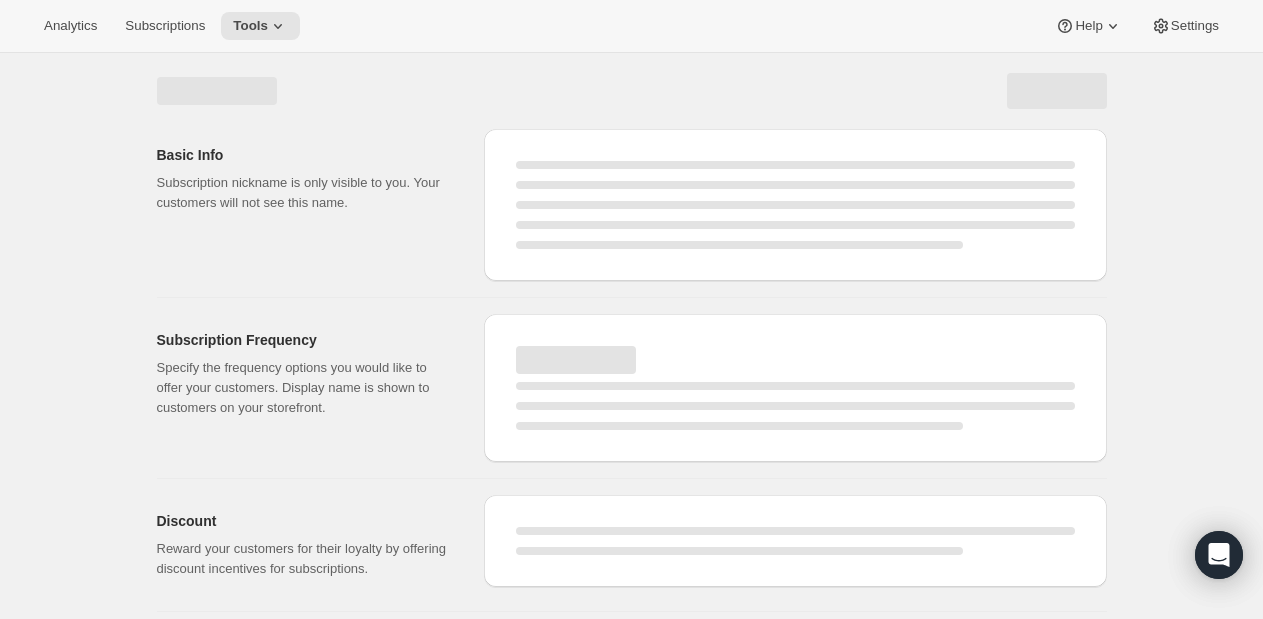 select on "WEEK" 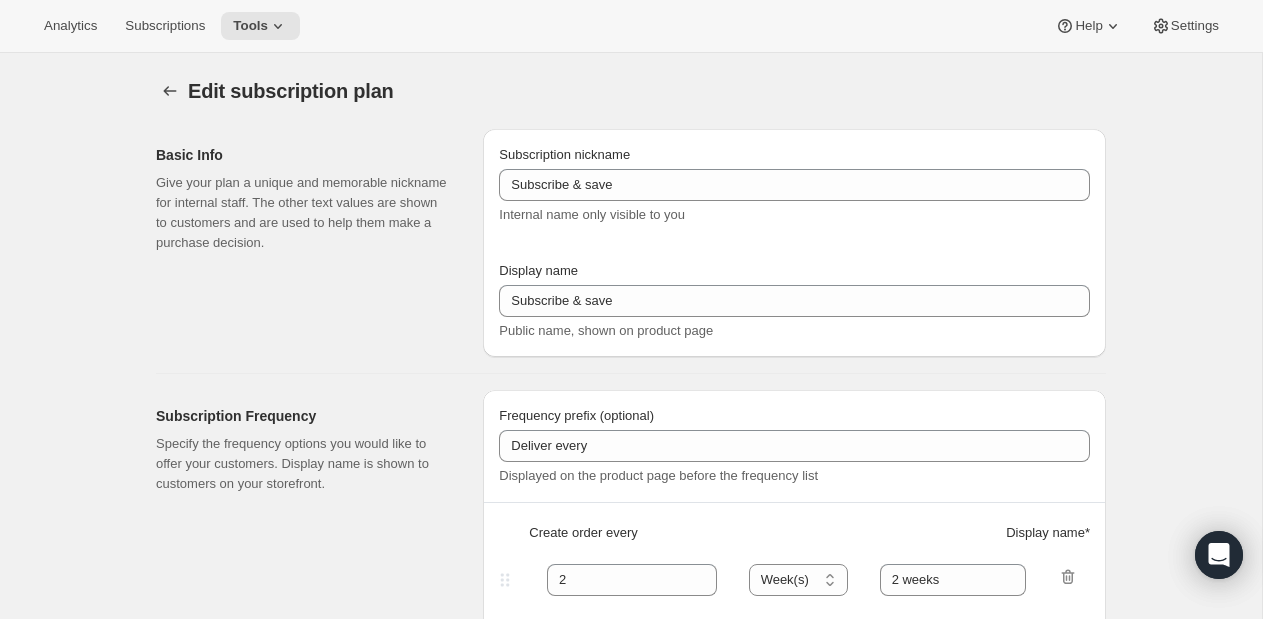 type on "Audrey (Spring & Fall)" 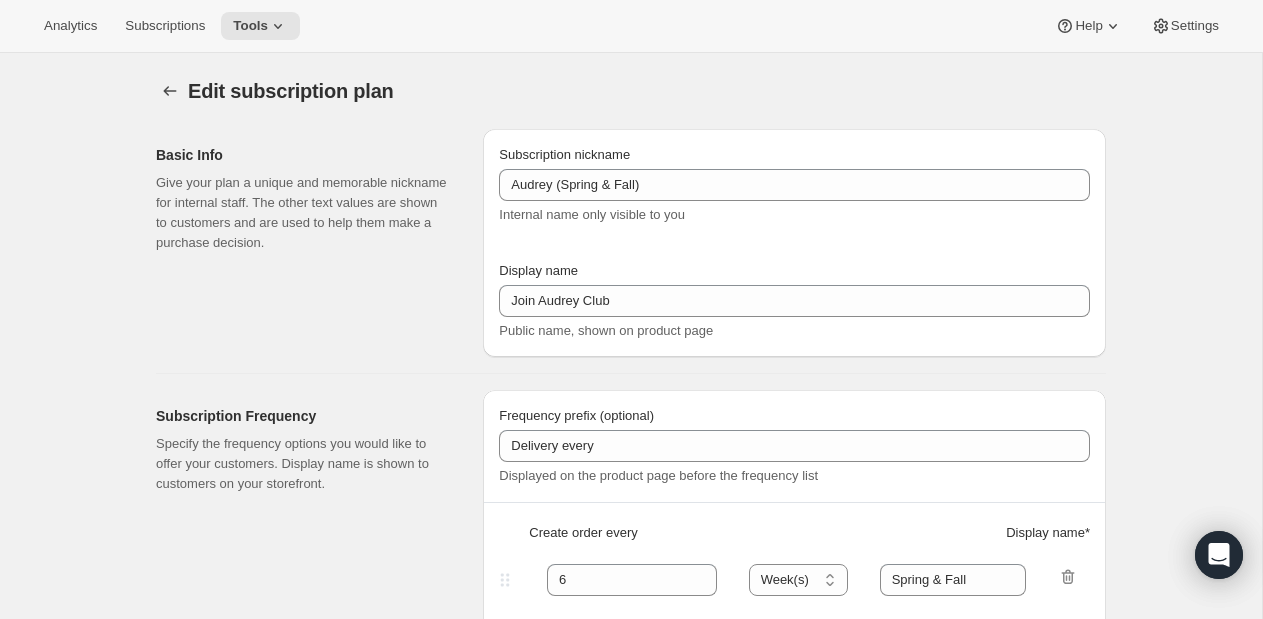 select on "YEARDAY" 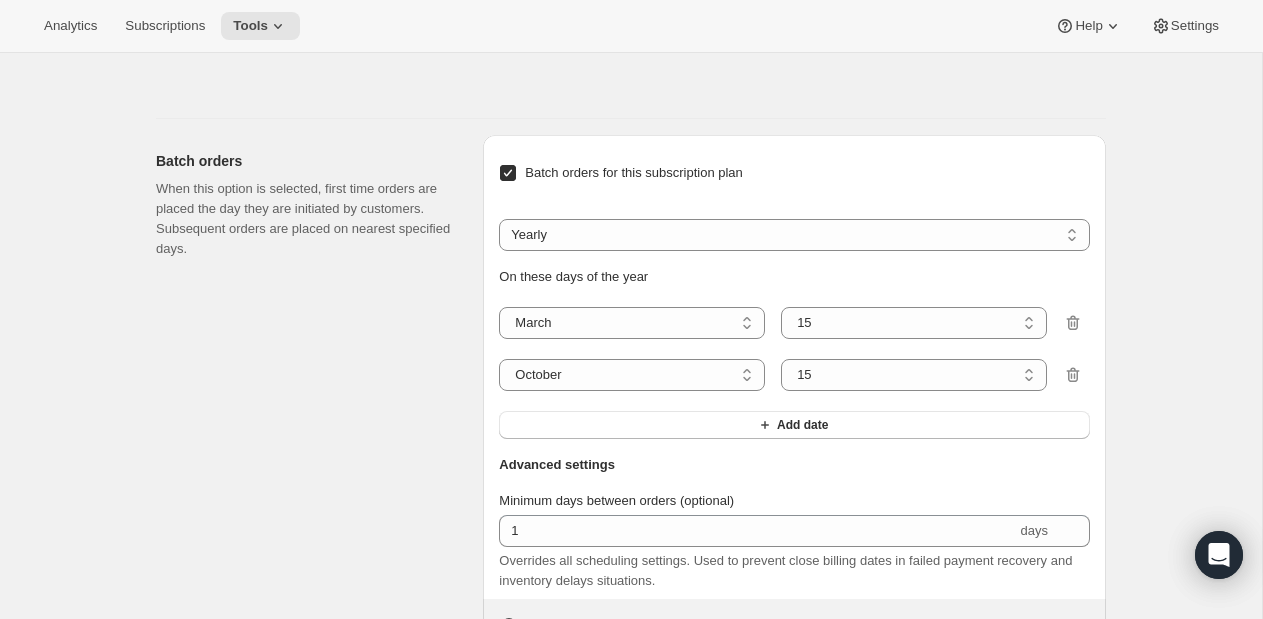 scroll, scrollTop: 1882, scrollLeft: 0, axis: vertical 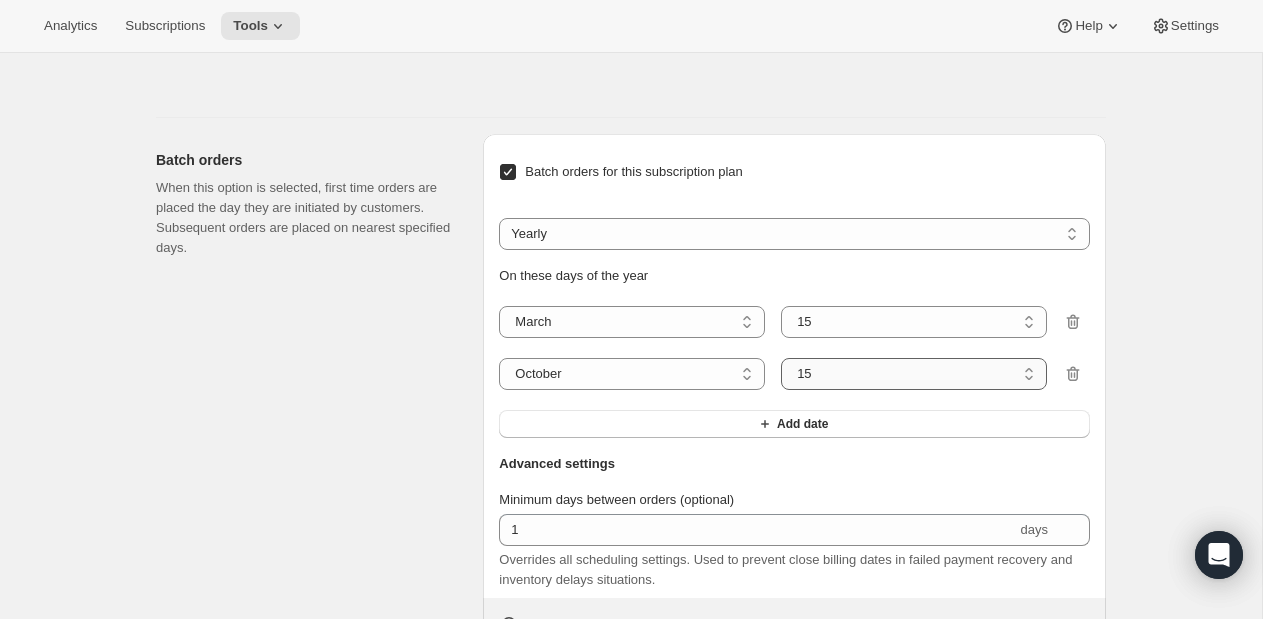 click on "1 2 3 4 5 6 7 8 9 10 11 12 13 14 15 16 17 18 19 20 21 22 23 24 25 26 27 28 29 30 31" at bounding box center [914, 374] 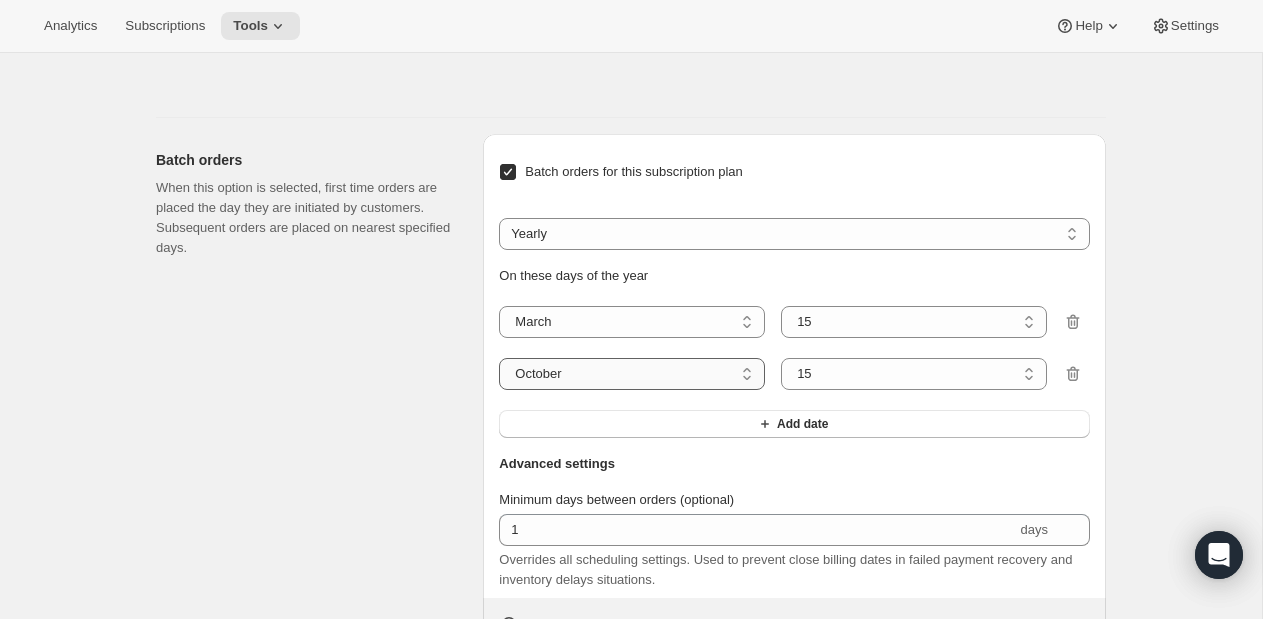 click on "January February March April May June July August September October November December" at bounding box center [632, 374] 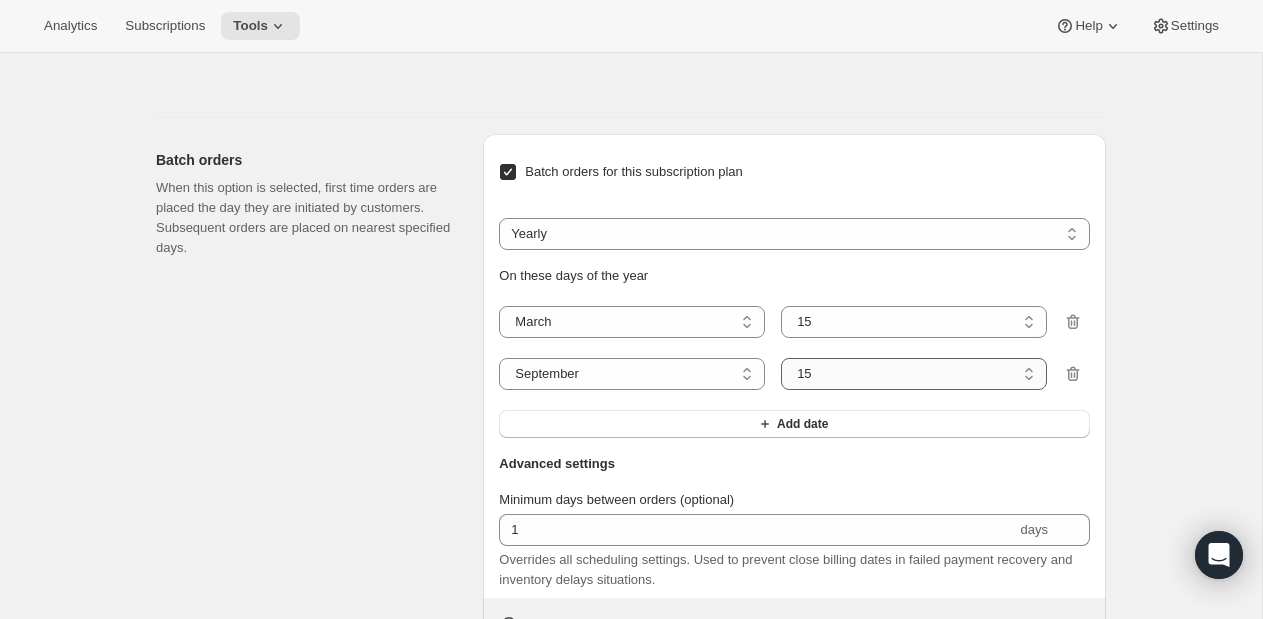click on "1 2 3 4 5 6 7 8 9 10 11 12 13 14 15 16 17 18 19 20 21 22 23 24 25 26 27 28 29 30" at bounding box center (914, 374) 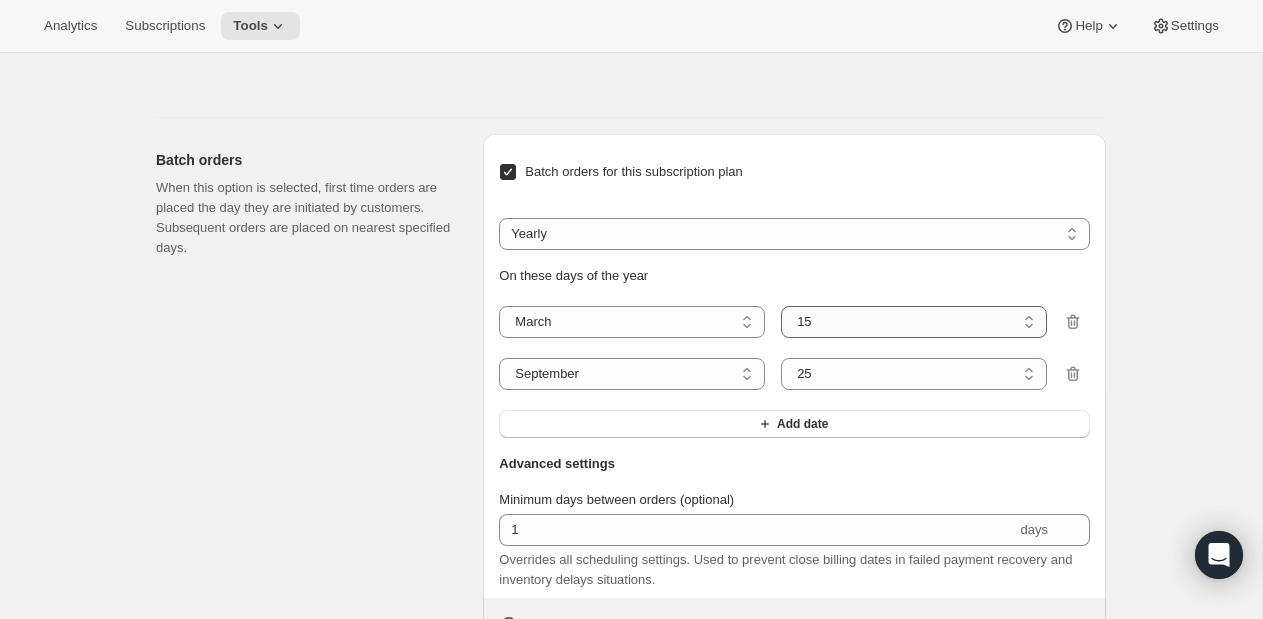 click on "1 2 3 4 5 6 7 8 9 10 11 12 13 14 15 16 17 18 19 20 21 22 23 24 25 26 27 28 29 30 31" at bounding box center (914, 322) 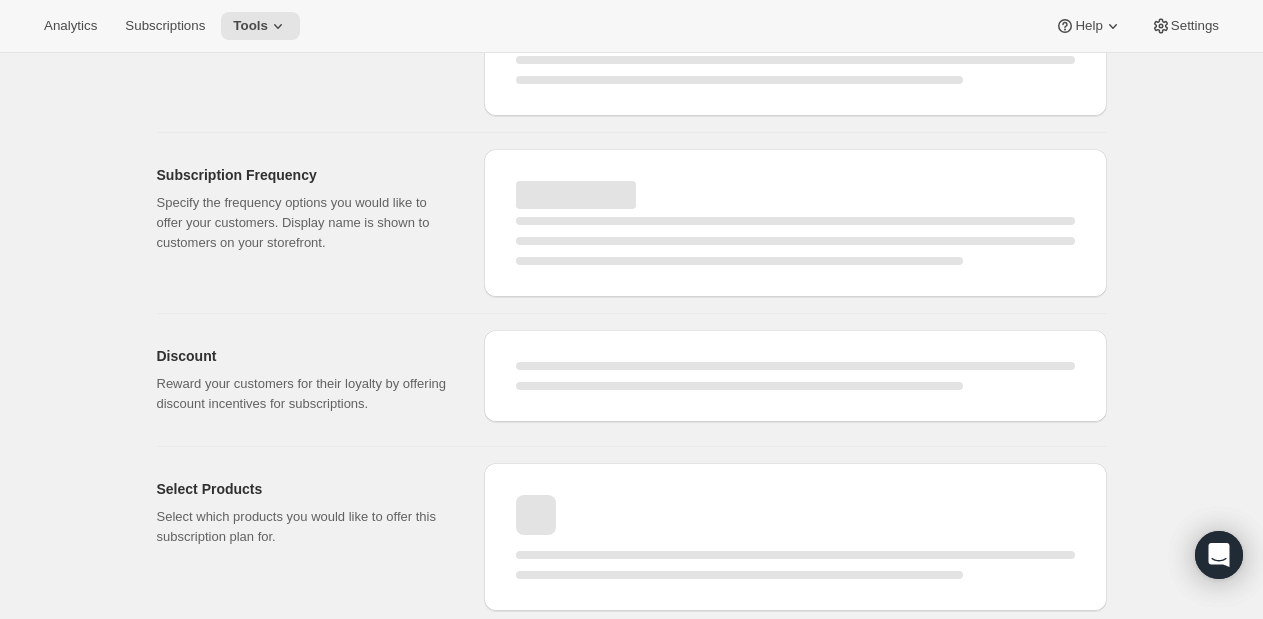 select on "MONTH" 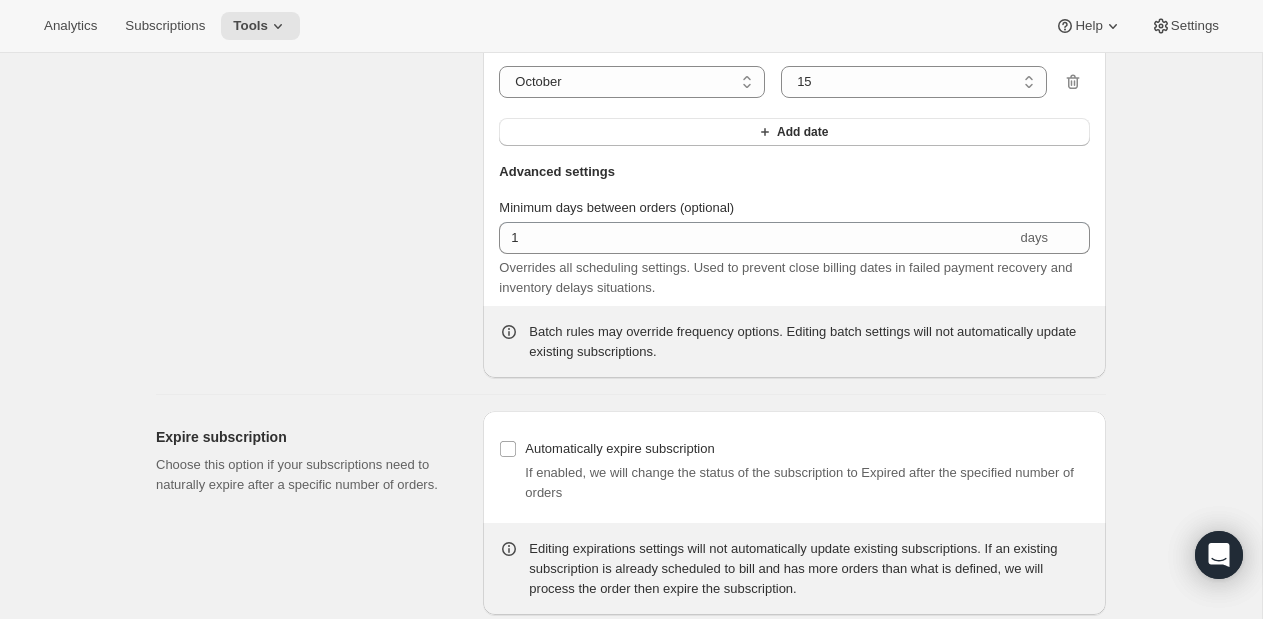 select on "20" 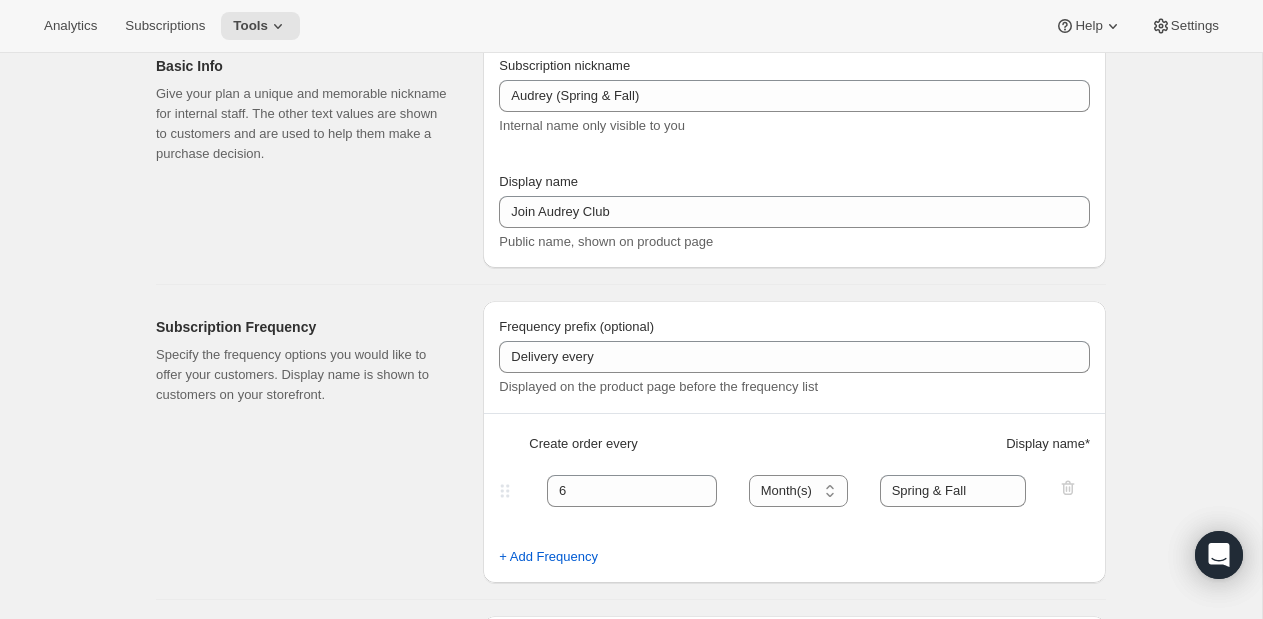 scroll, scrollTop: 0, scrollLeft: 0, axis: both 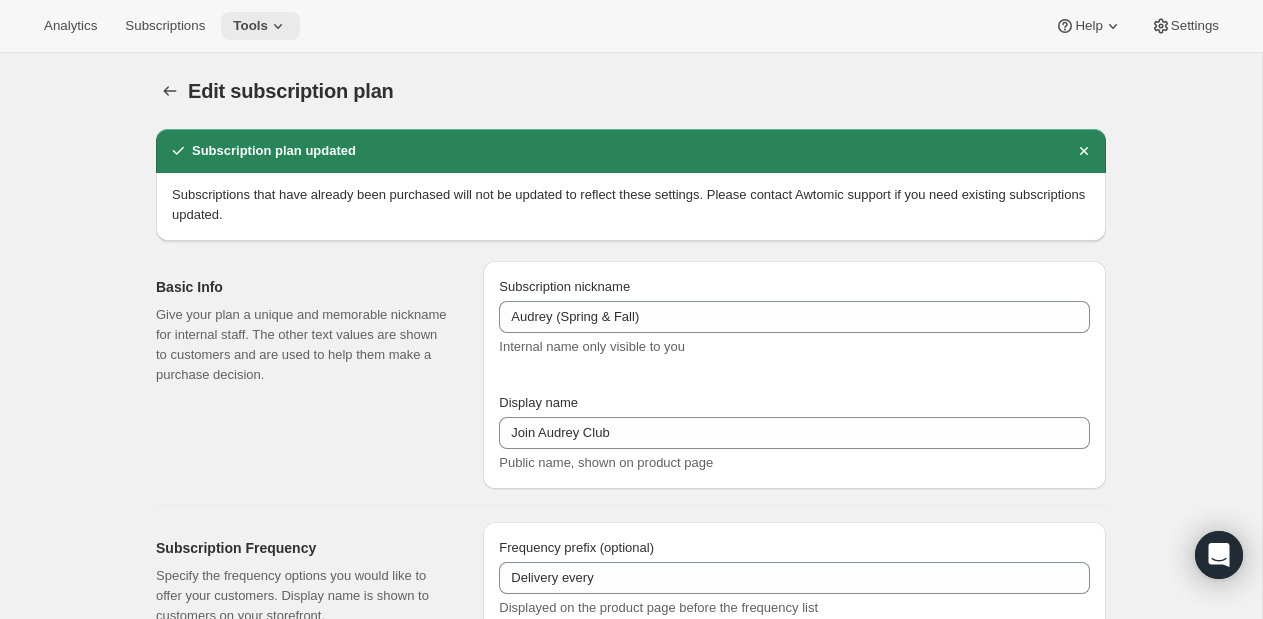 click 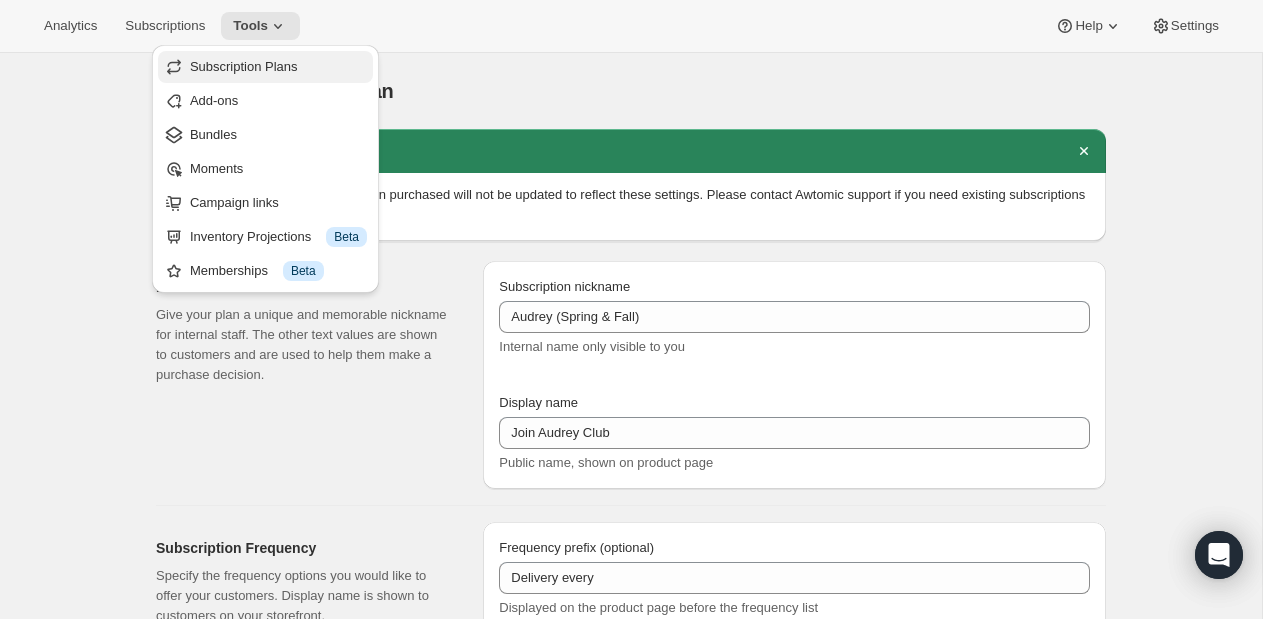 click on "Subscription Plans" at bounding box center (244, 66) 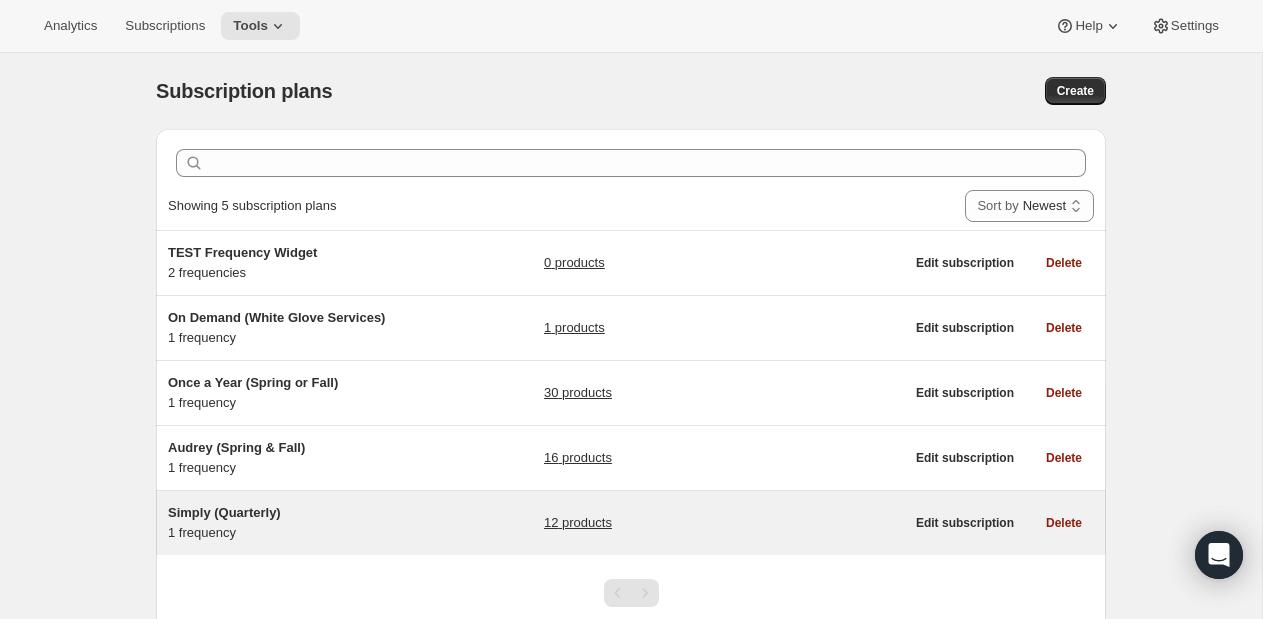 click on "12   products" at bounding box center [578, 523] 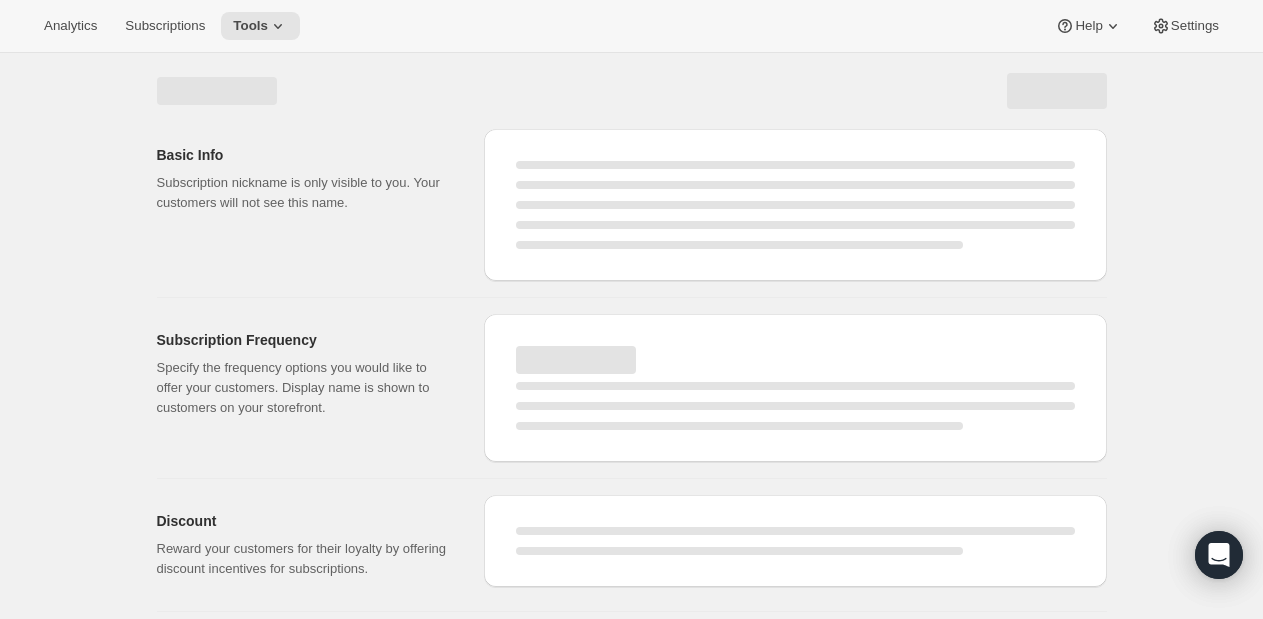 select on "WEEK" 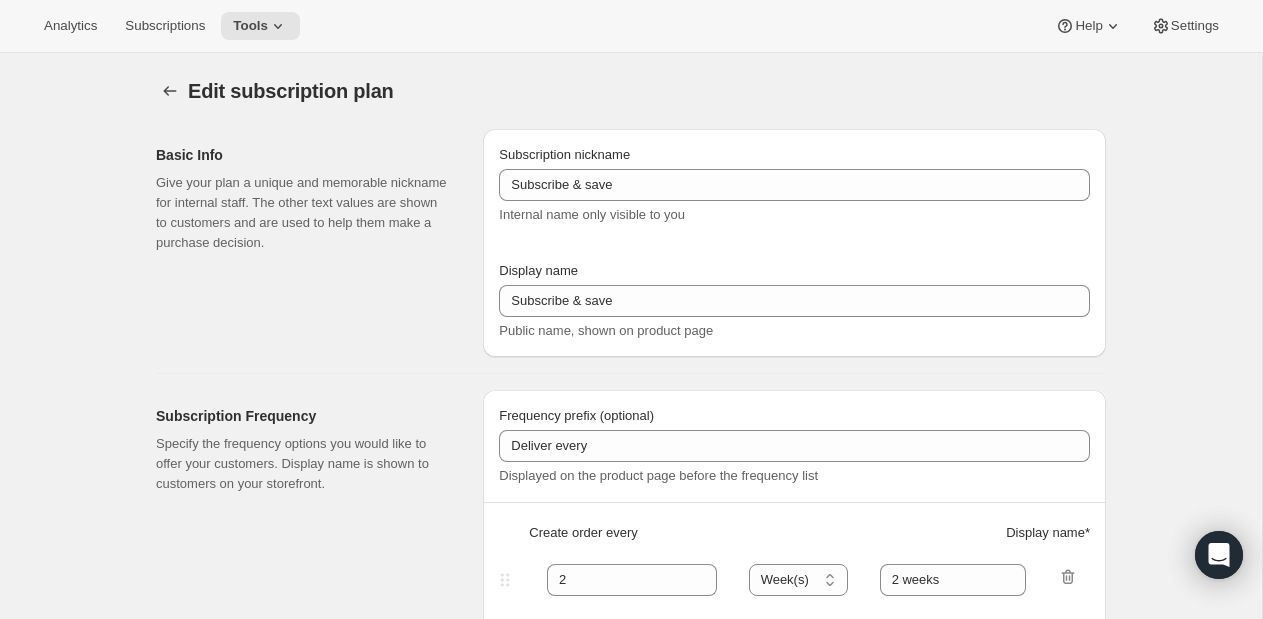 type on "Simply (Quarterly)" 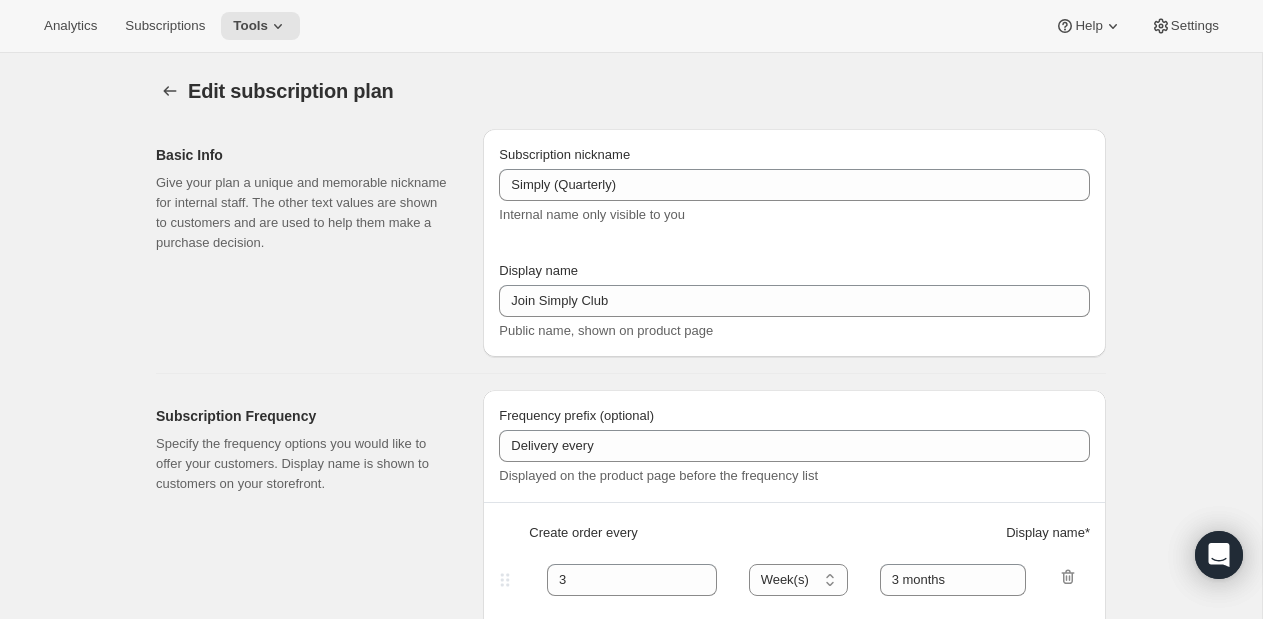 select on "YEARDAY" 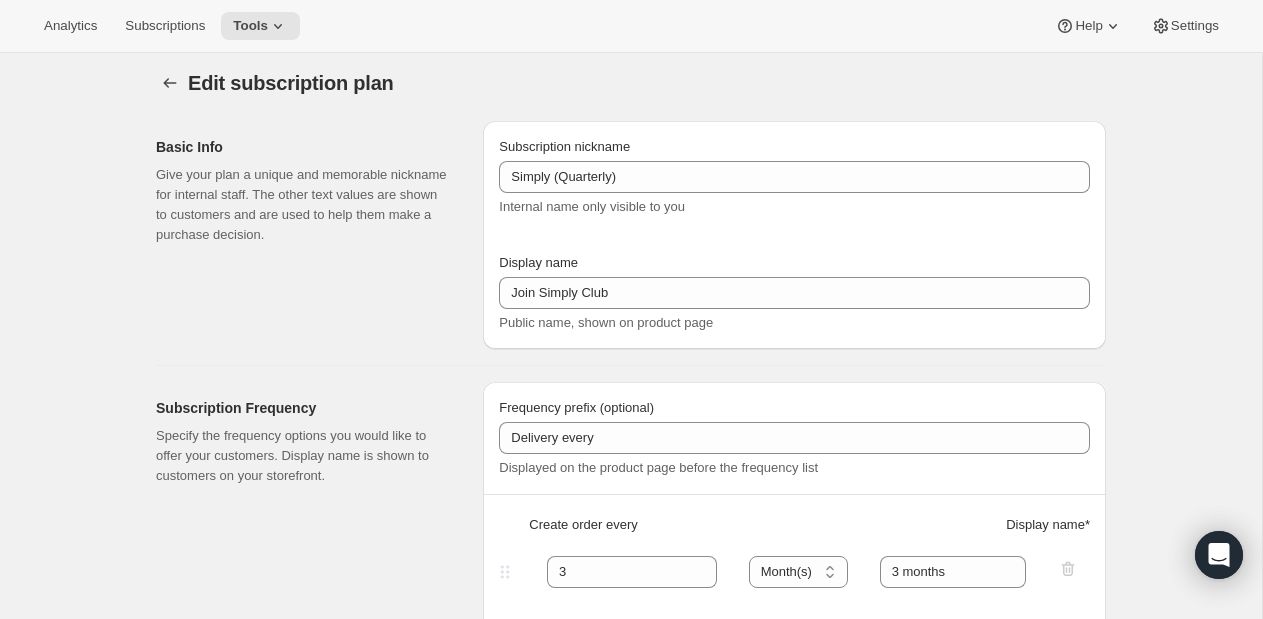 scroll, scrollTop: 0, scrollLeft: 0, axis: both 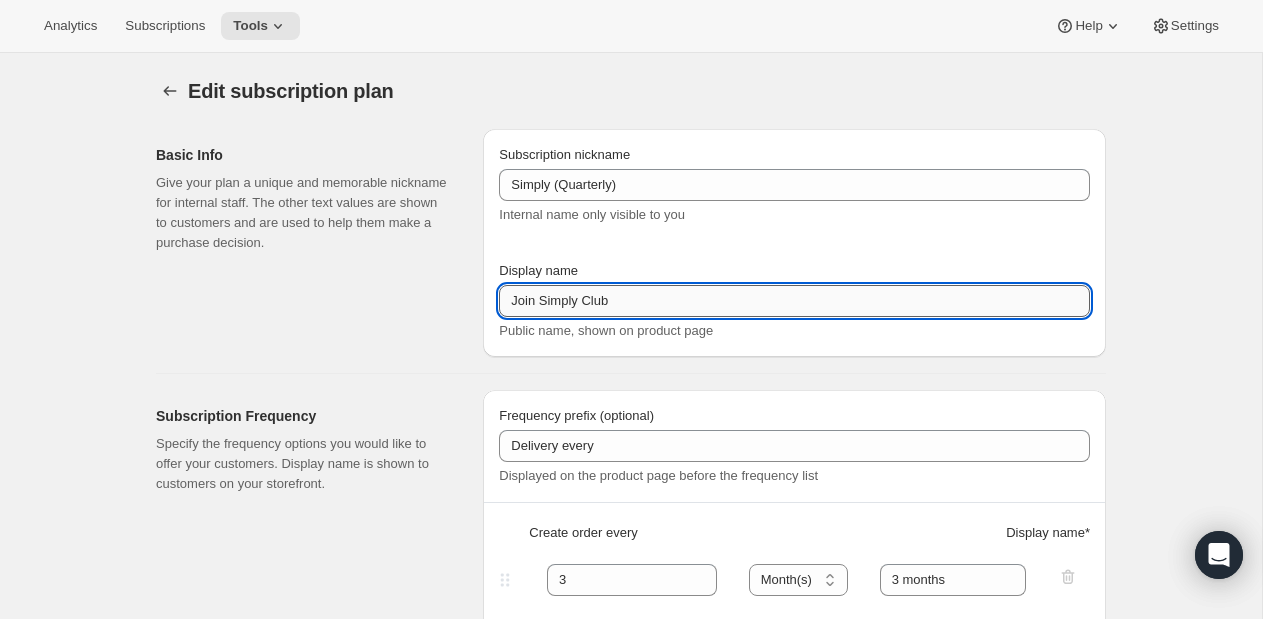click on "Join Simply Club" at bounding box center [794, 301] 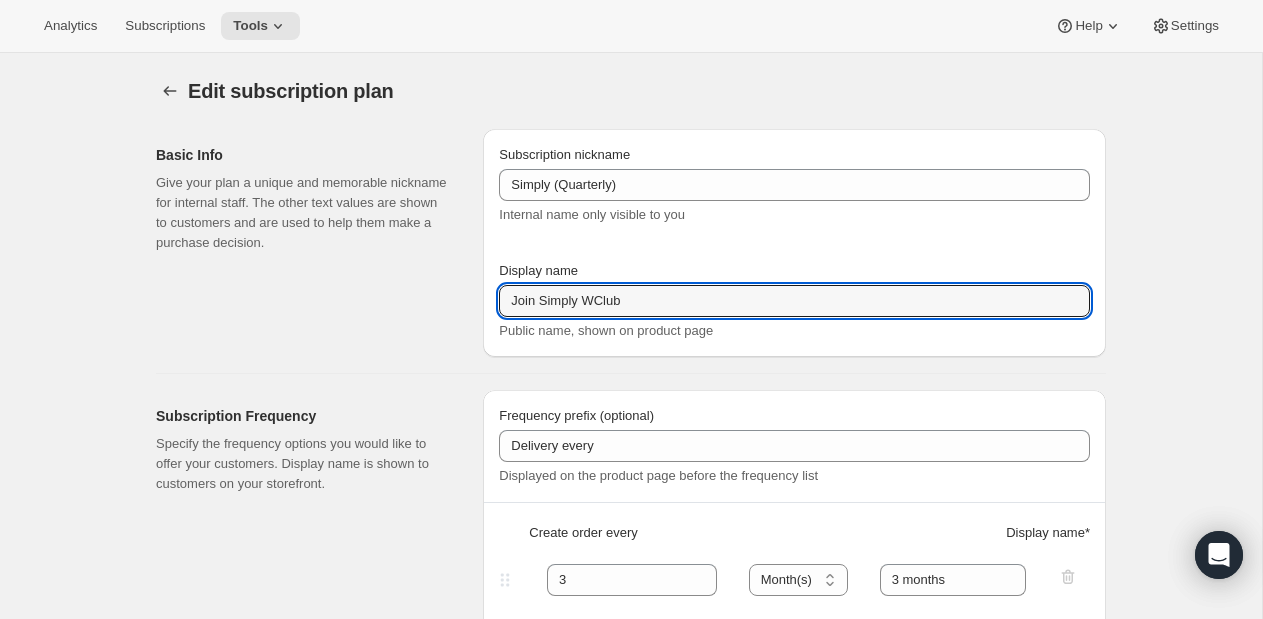 type on "Join Simply Club" 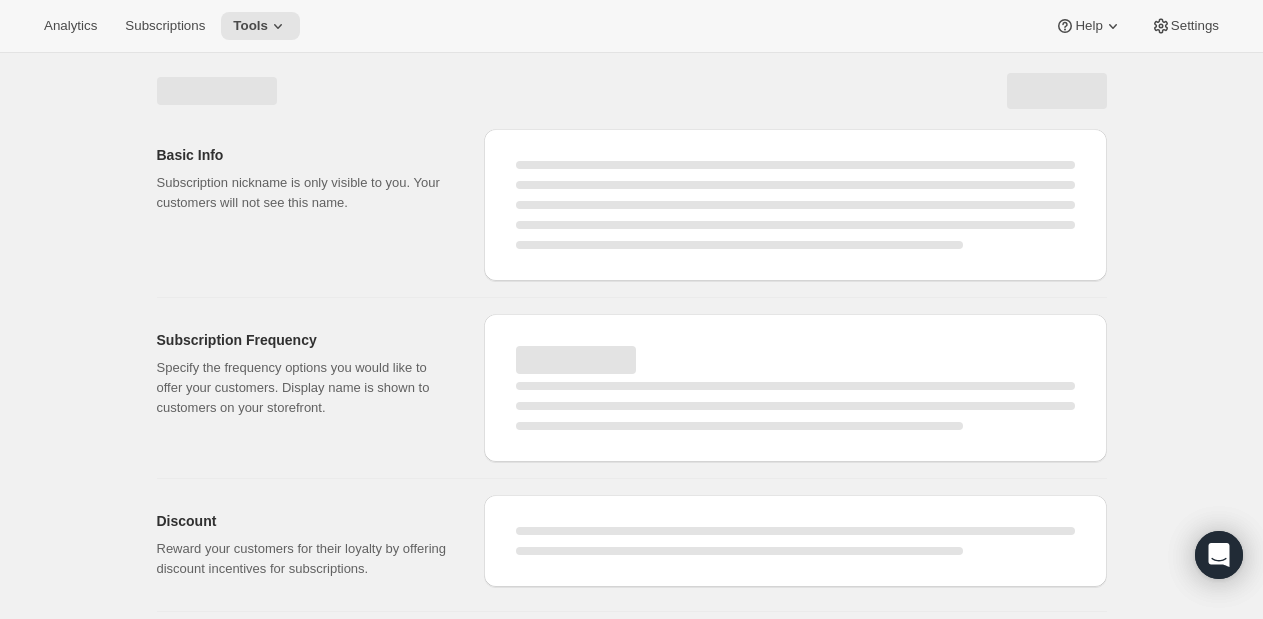 select on "MONTH" 